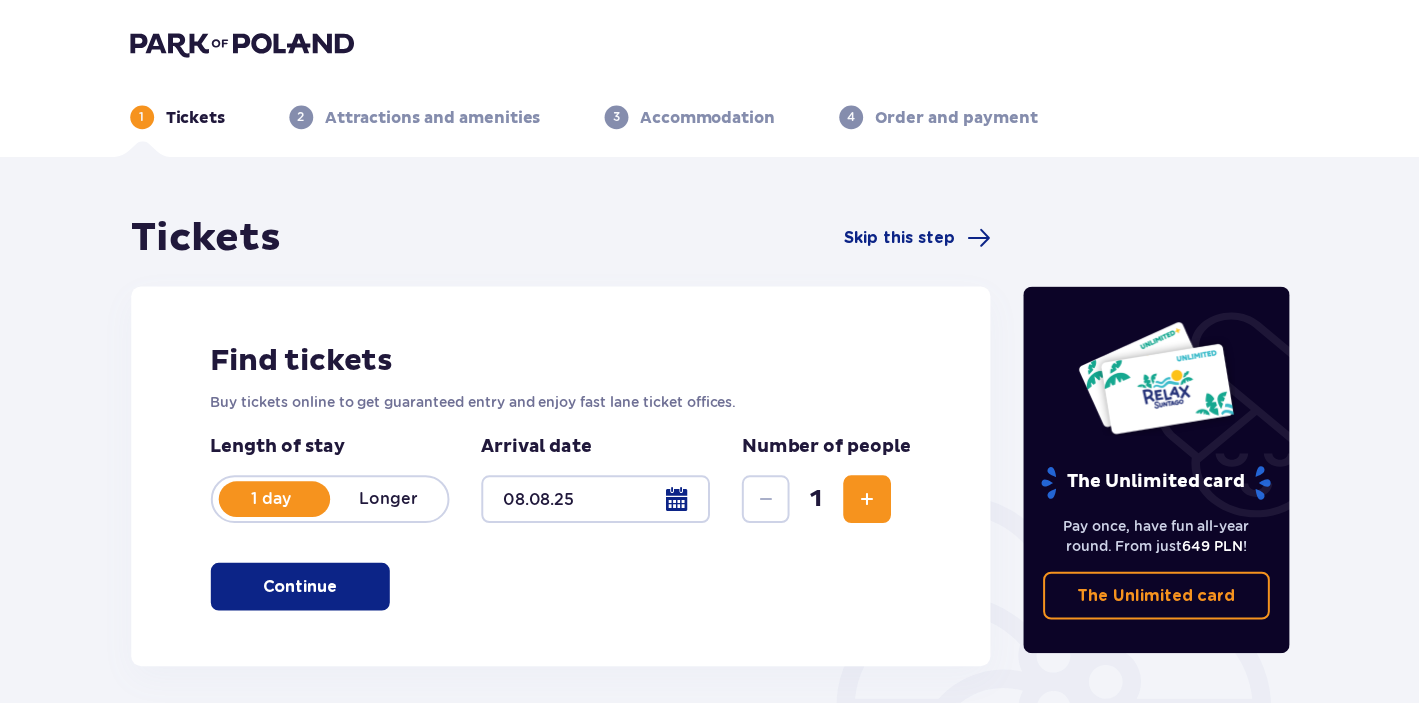 scroll, scrollTop: 0, scrollLeft: 0, axis: both 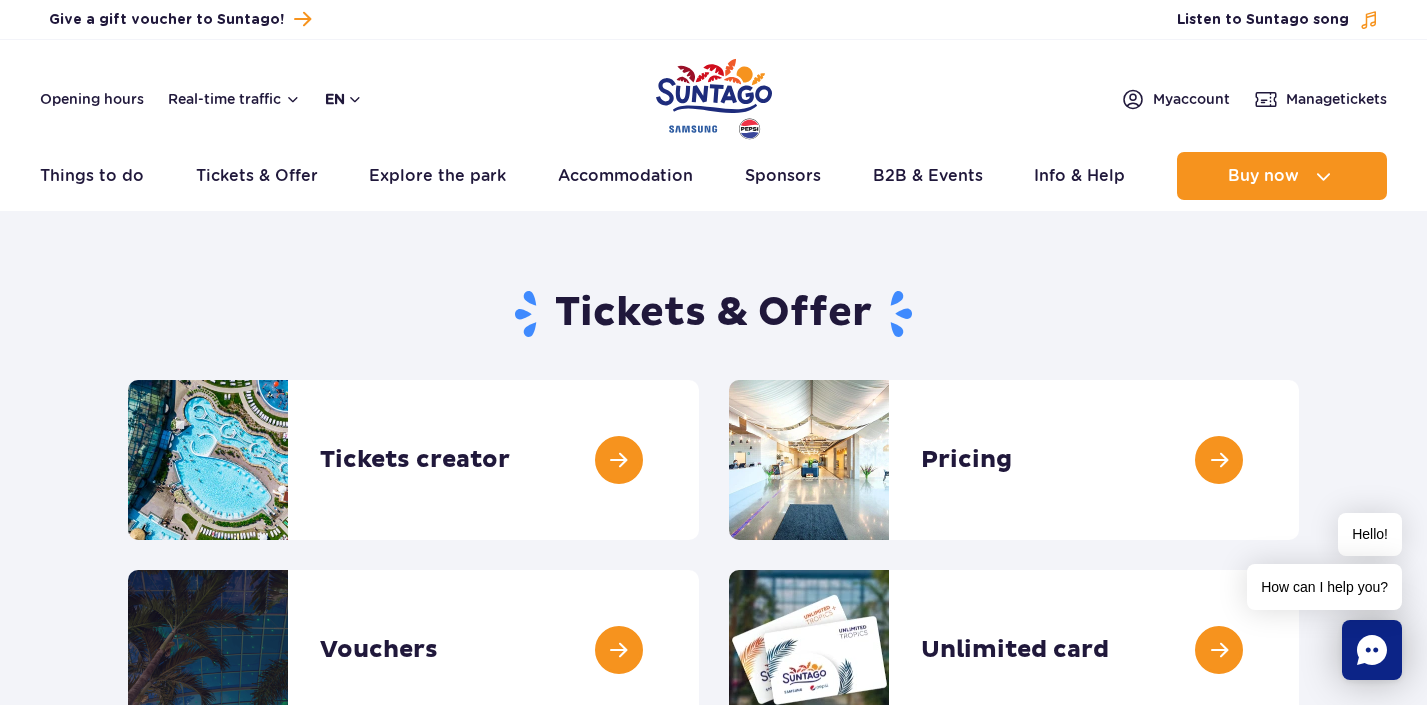 click on "en" at bounding box center [344, 99] 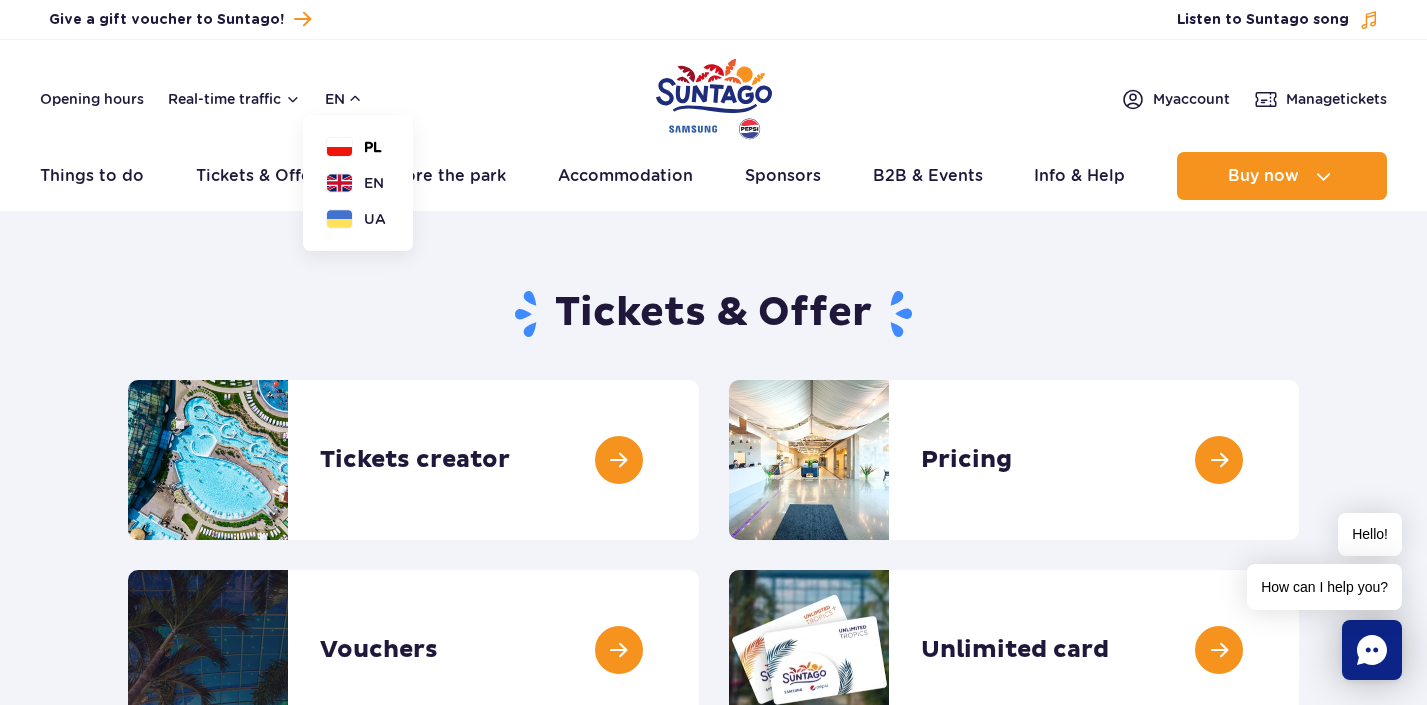 click on "PL" at bounding box center [354, 147] 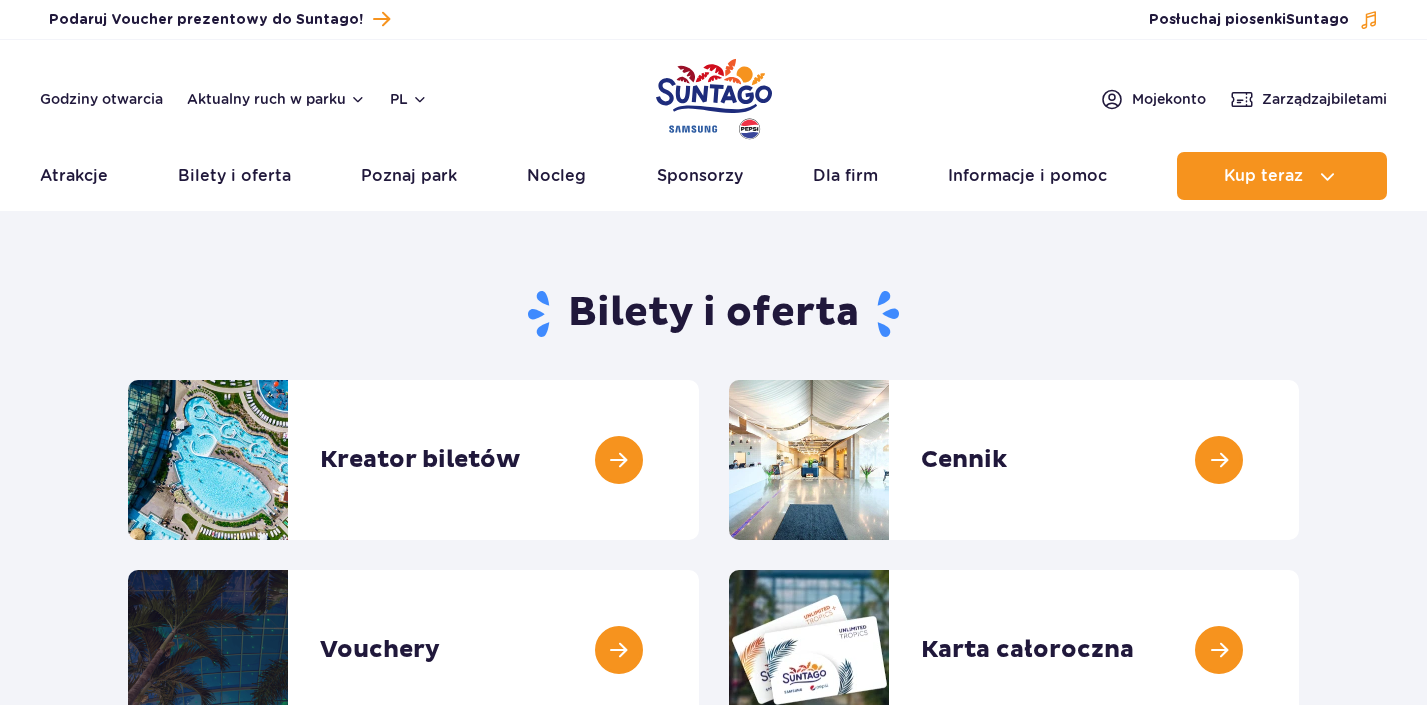 scroll, scrollTop: 0, scrollLeft: 0, axis: both 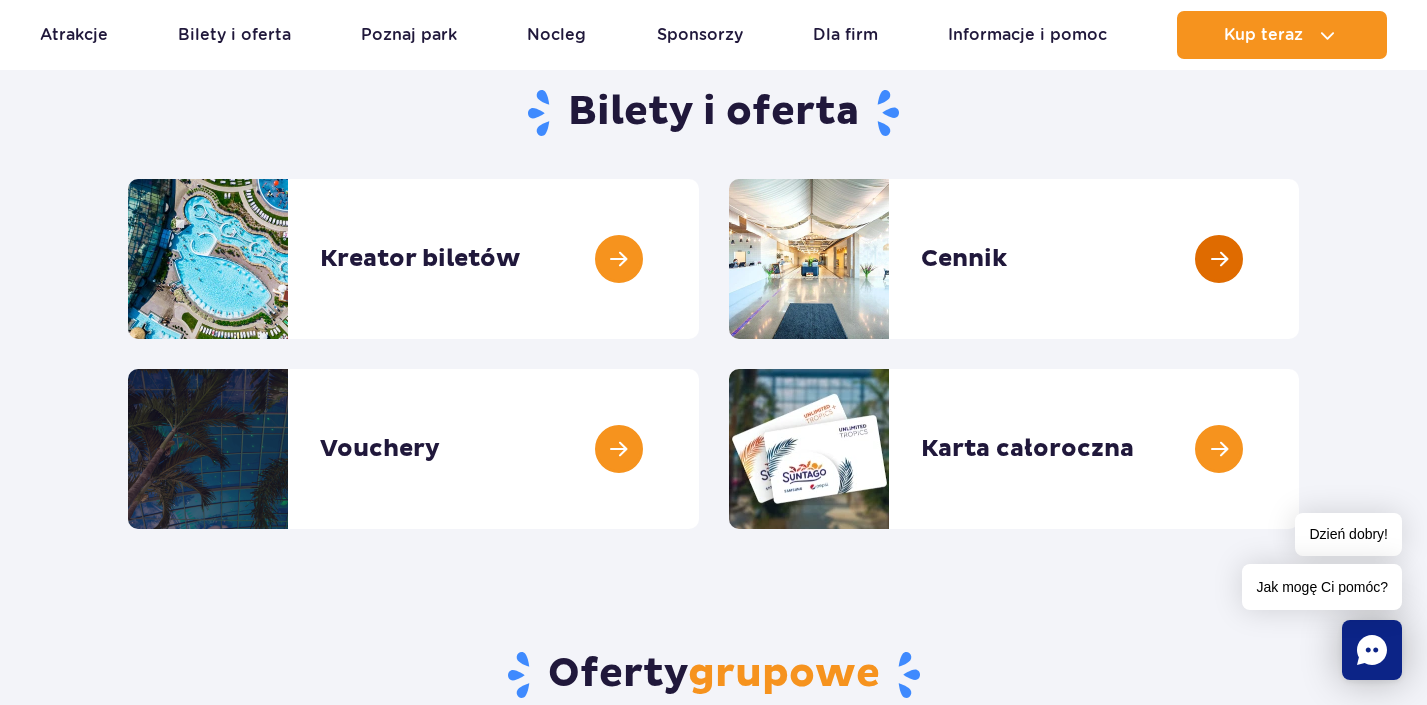 click at bounding box center [1299, 259] 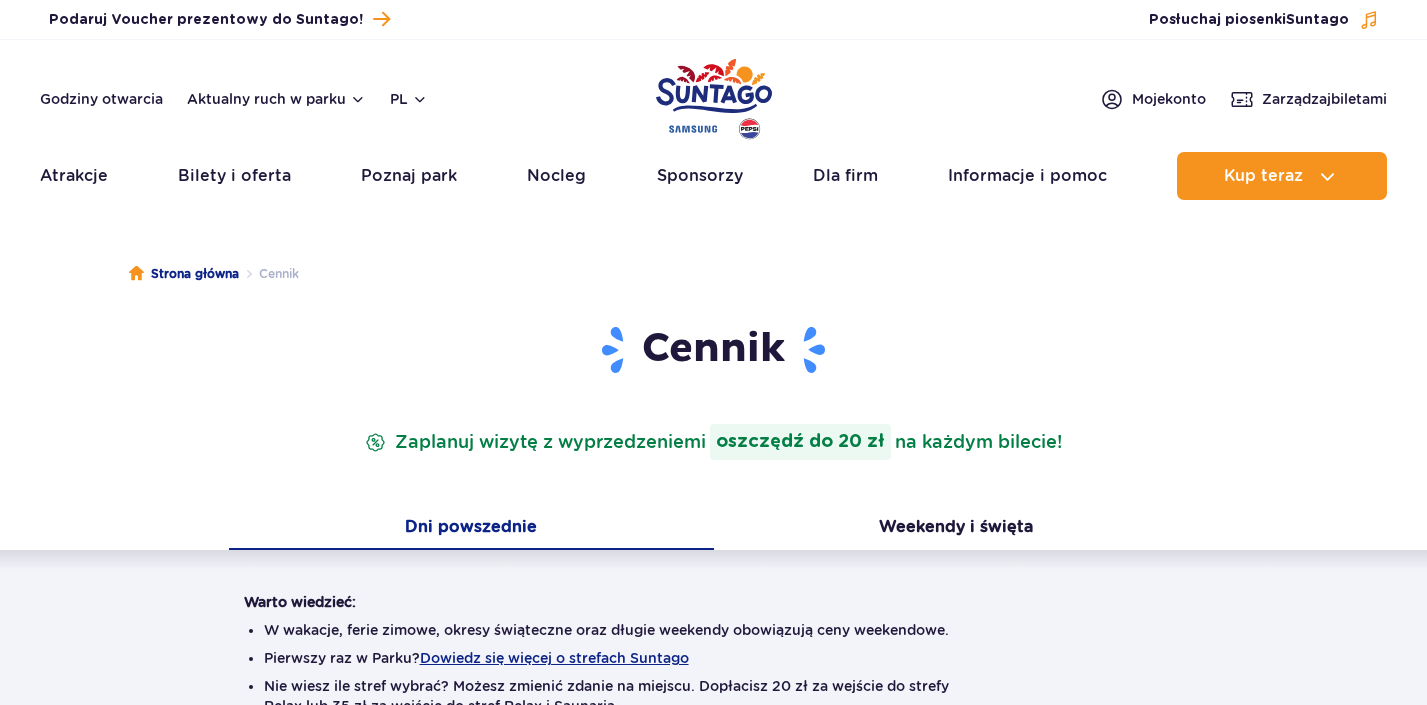 scroll, scrollTop: 0, scrollLeft: 0, axis: both 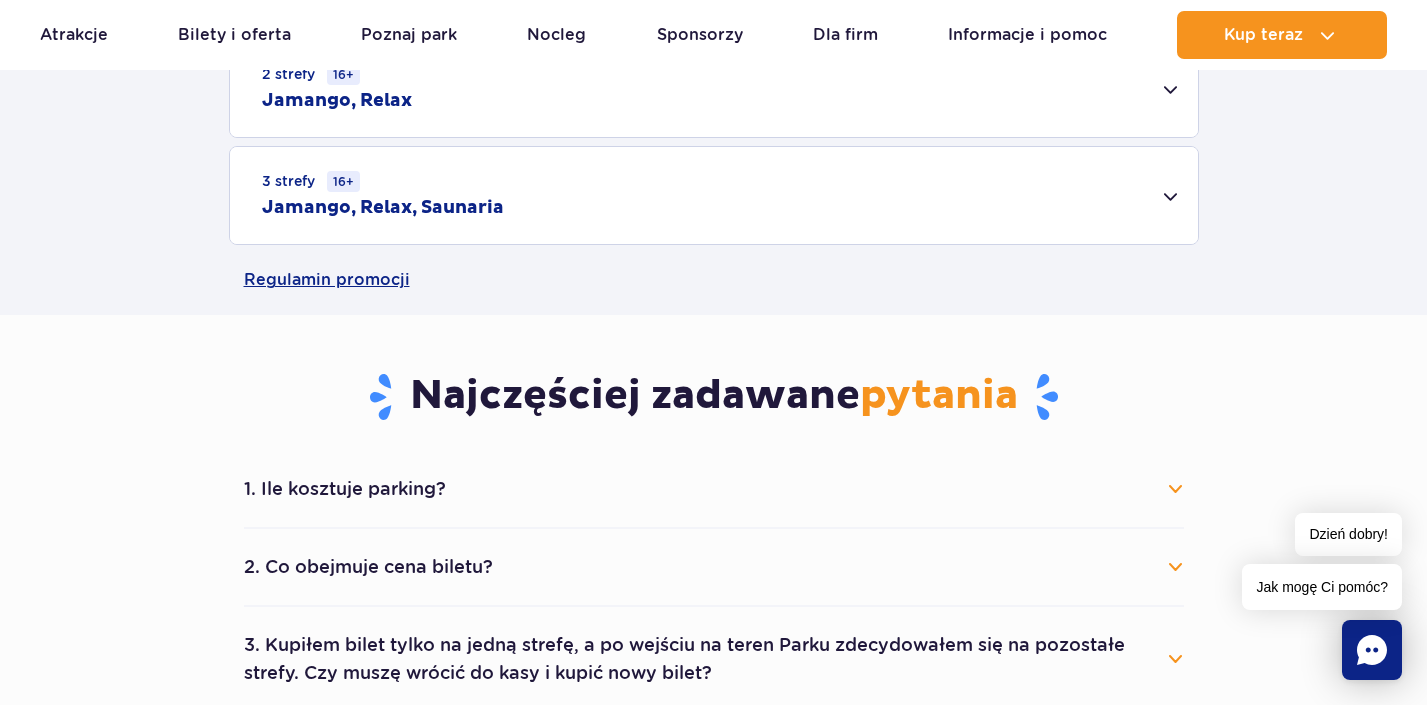 click on "3 strefy  16+
Jamango, Relax, Saunaria" at bounding box center (714, 195) 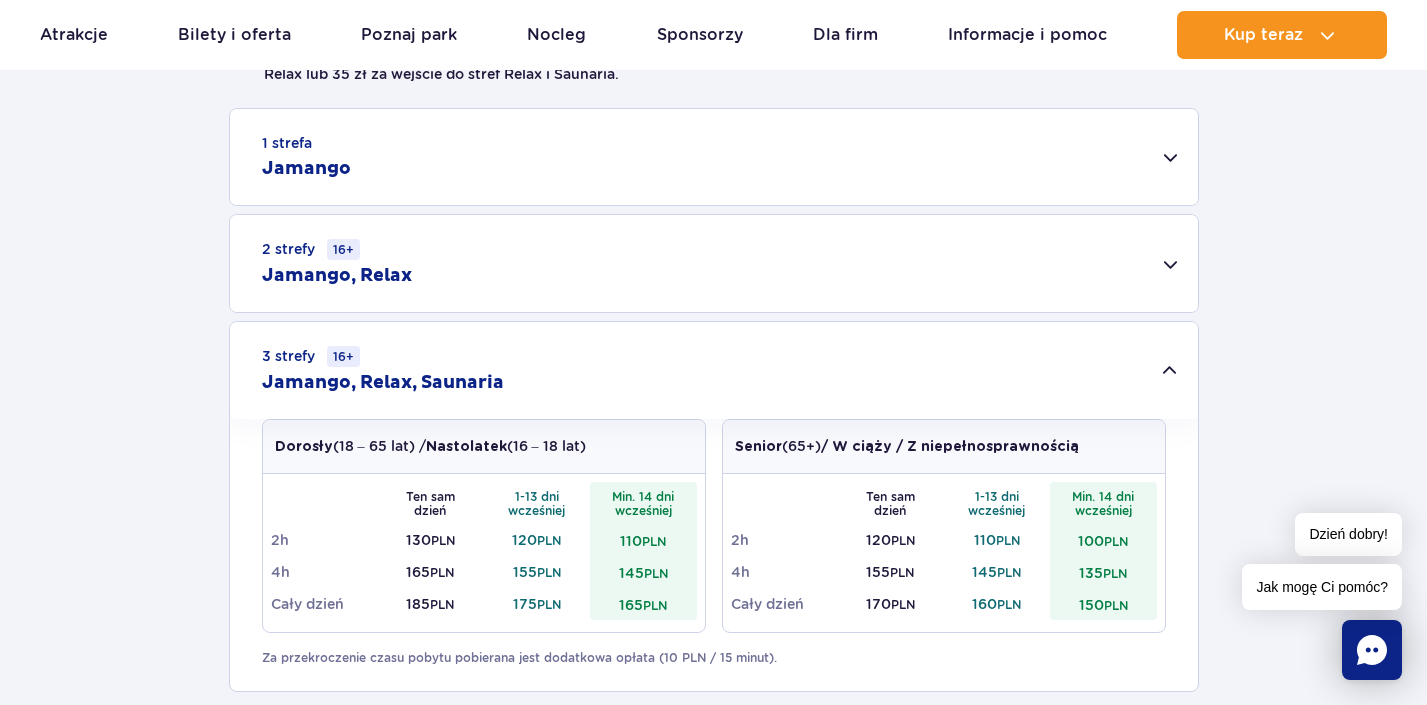 scroll, scrollTop: 629, scrollLeft: 0, axis: vertical 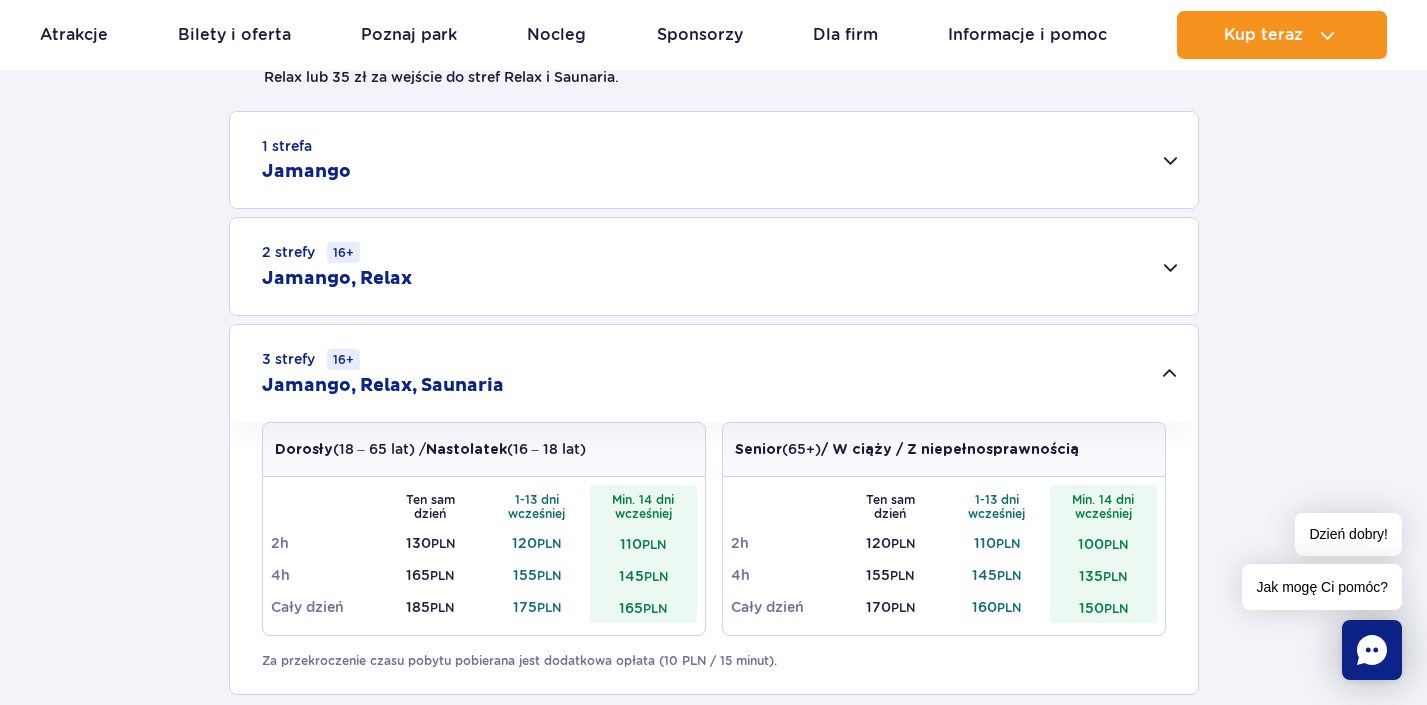 click on "1 strefa
Jamango" at bounding box center [714, 160] 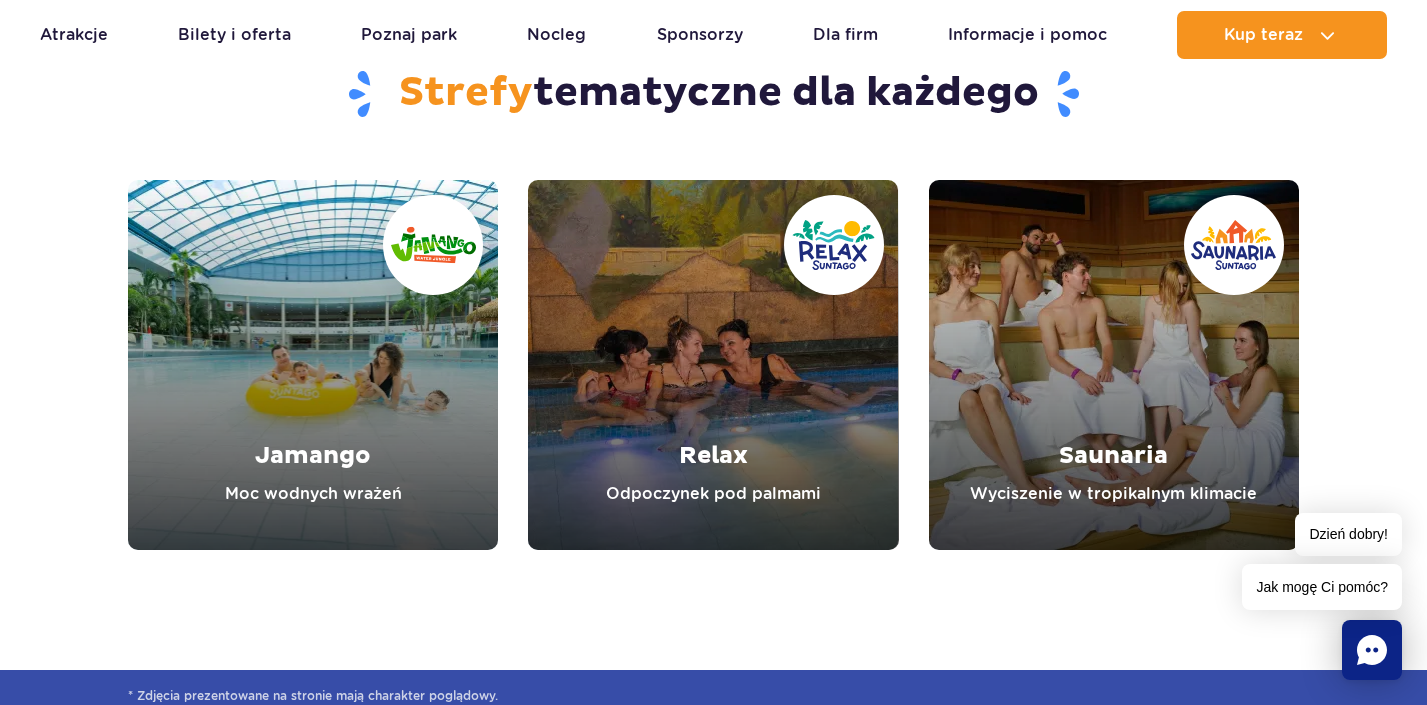 scroll, scrollTop: 3234, scrollLeft: 0, axis: vertical 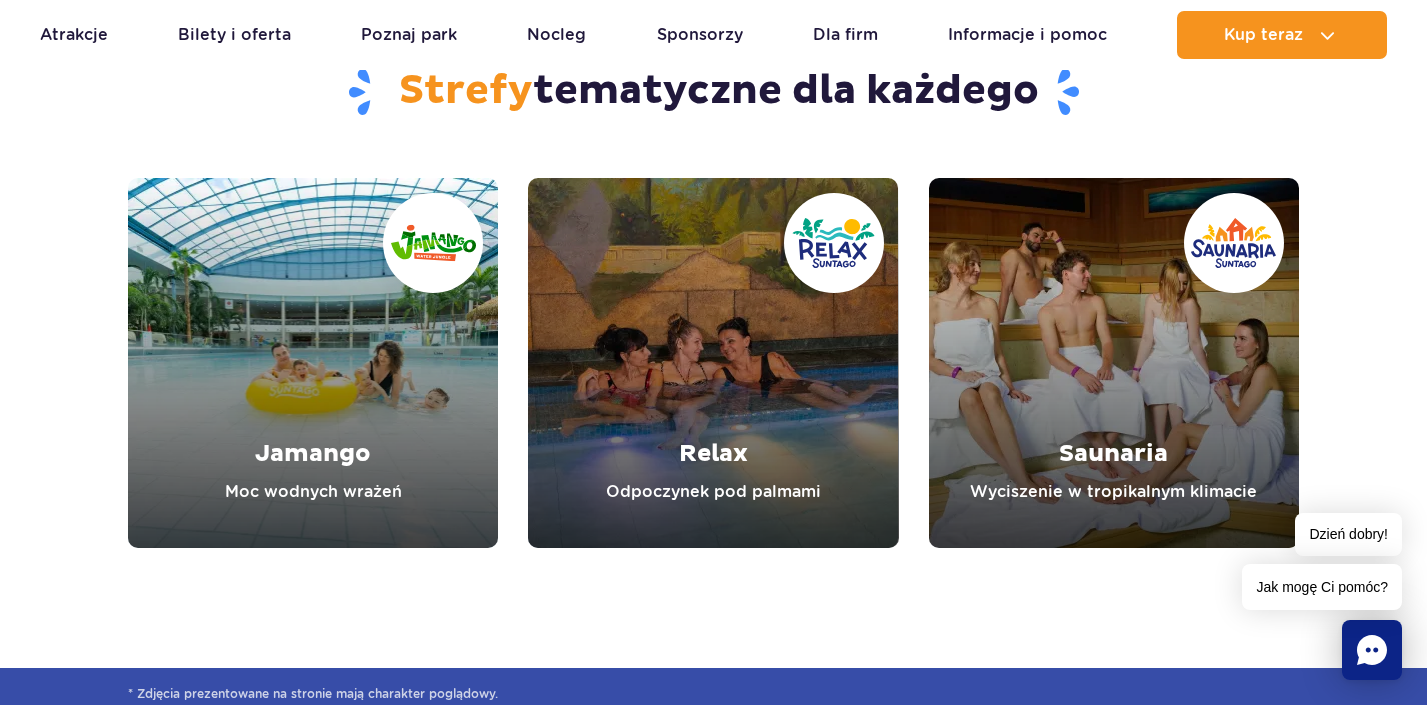 click at bounding box center [313, 363] 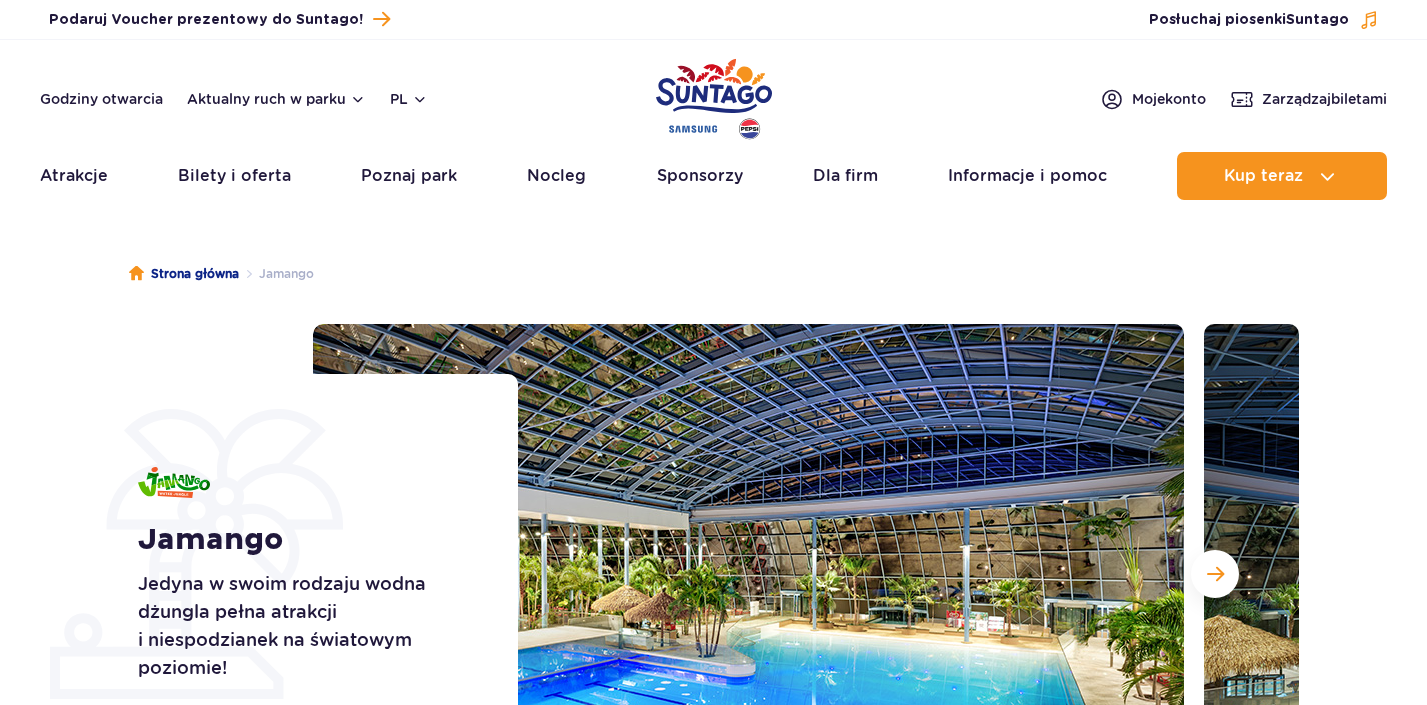 scroll, scrollTop: 0, scrollLeft: 0, axis: both 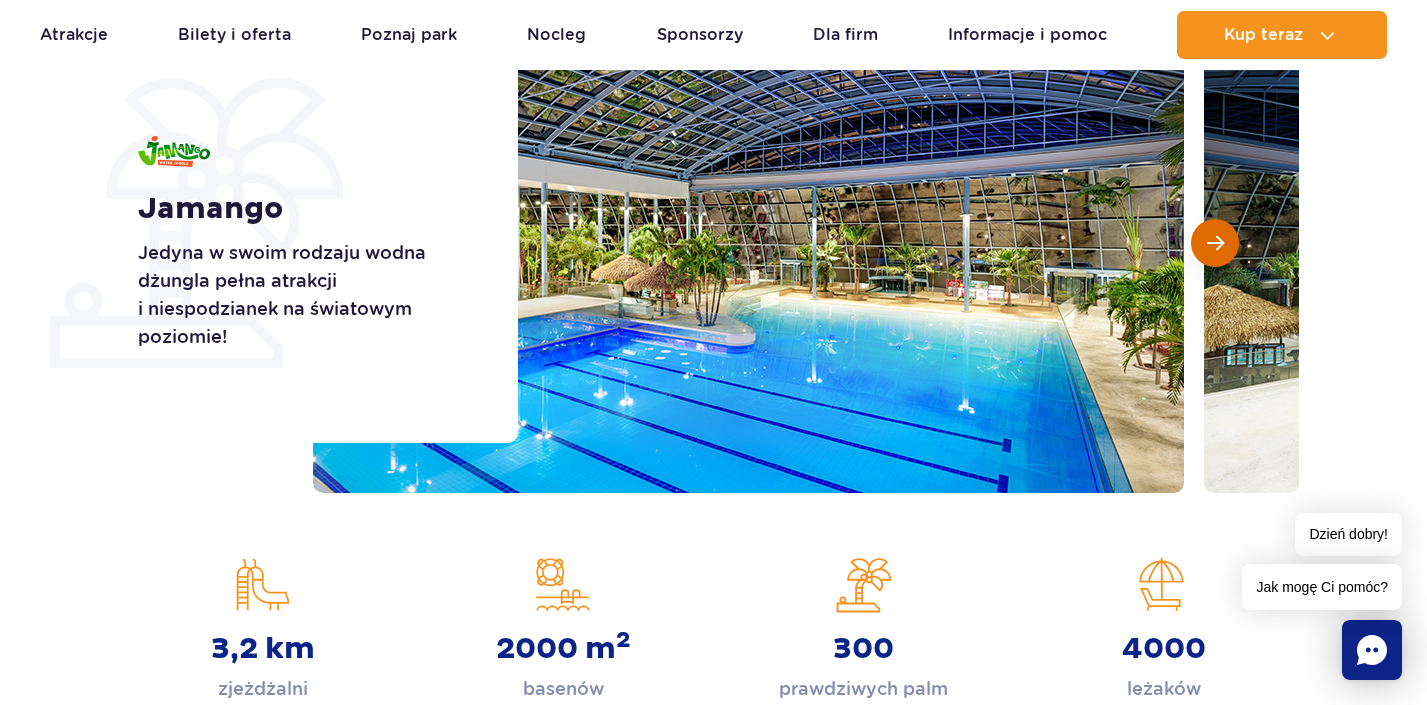 click at bounding box center (1215, 243) 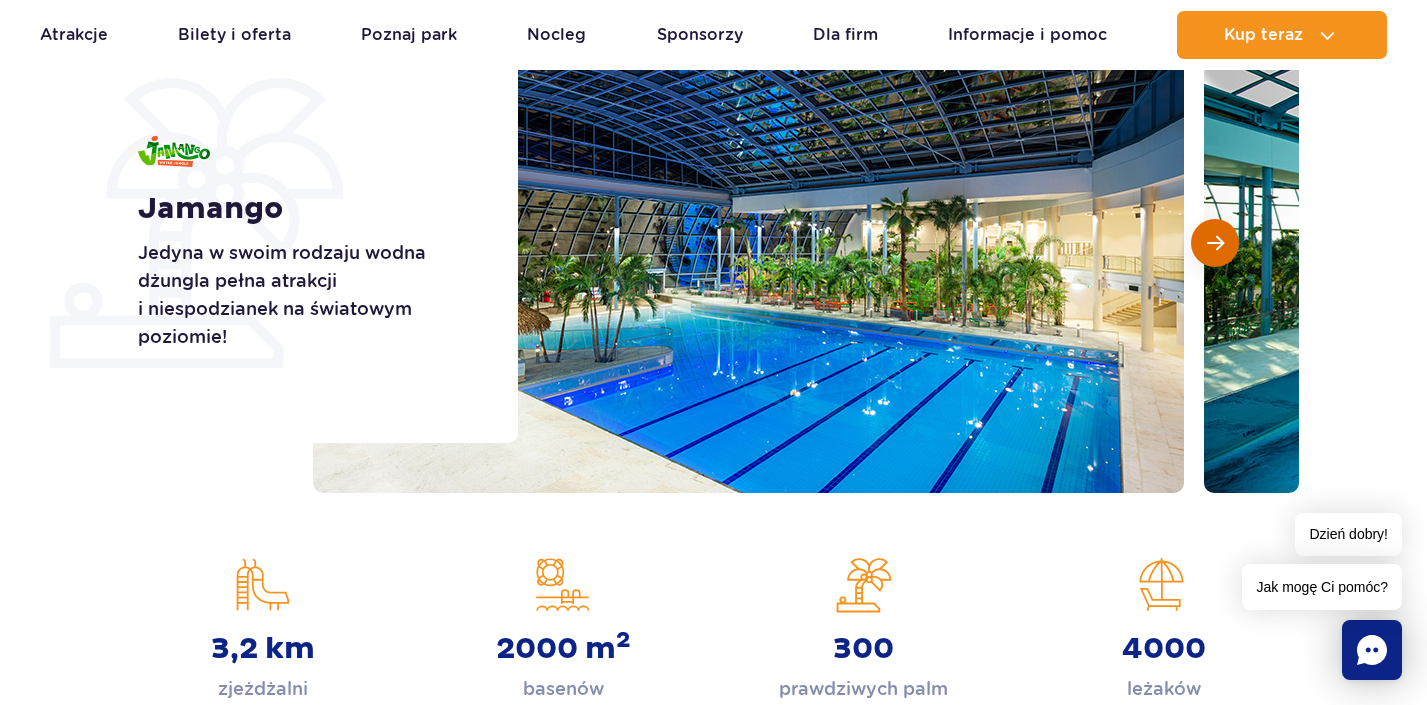 click at bounding box center [1215, 243] 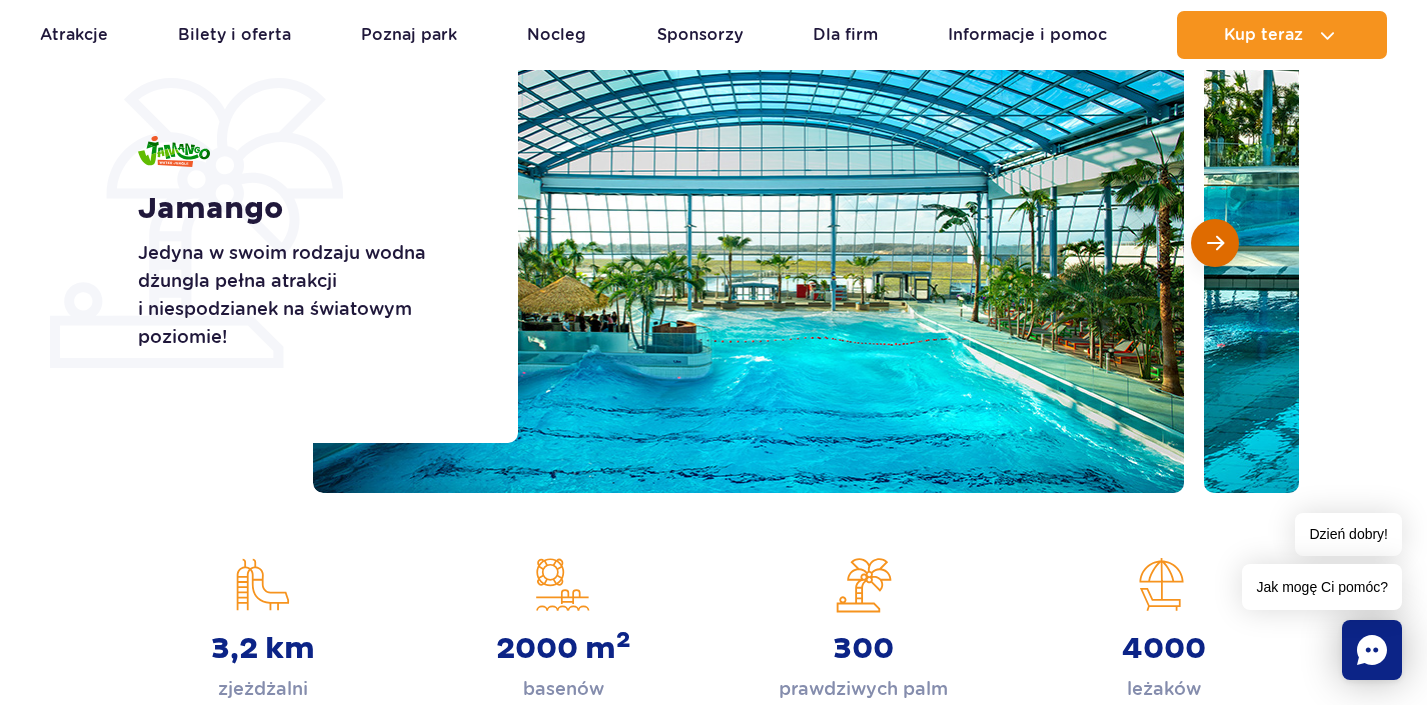 click at bounding box center [1215, 243] 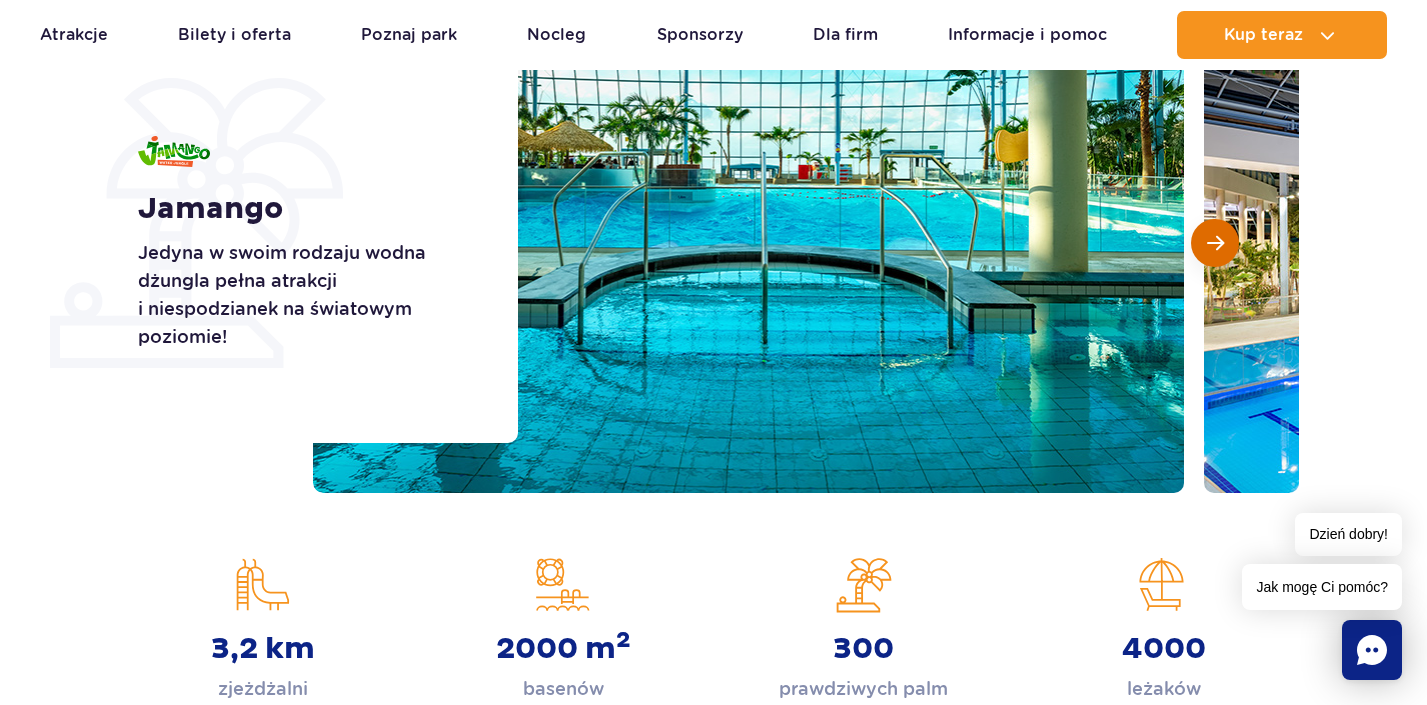 click at bounding box center [1215, 243] 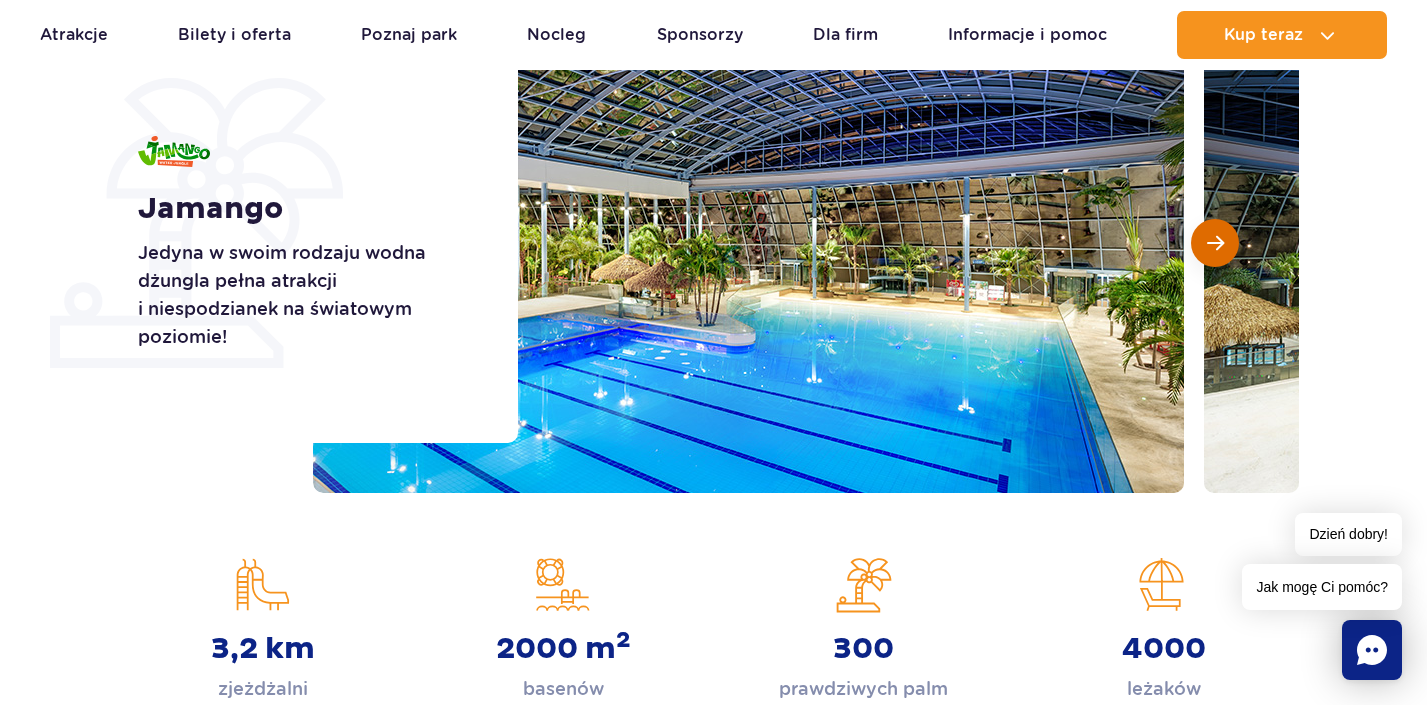 click at bounding box center [1215, 243] 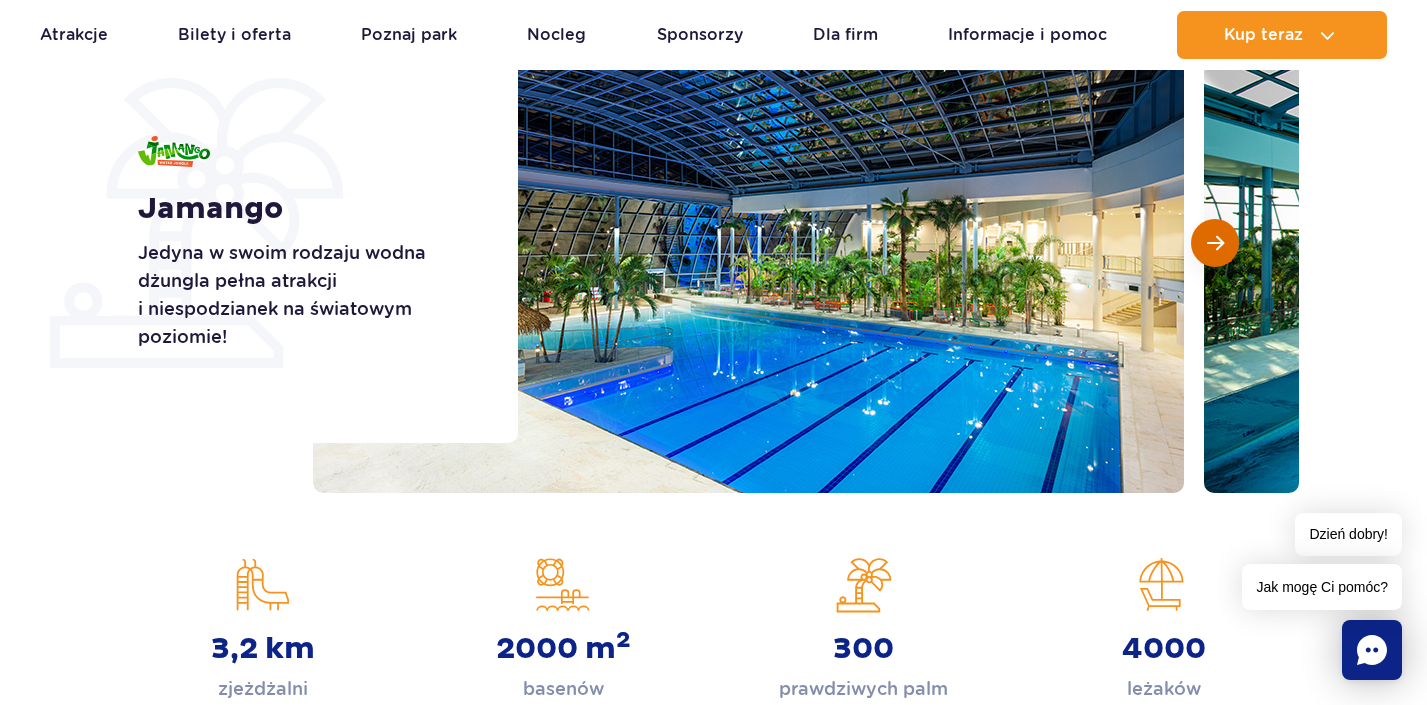 click at bounding box center [1215, 243] 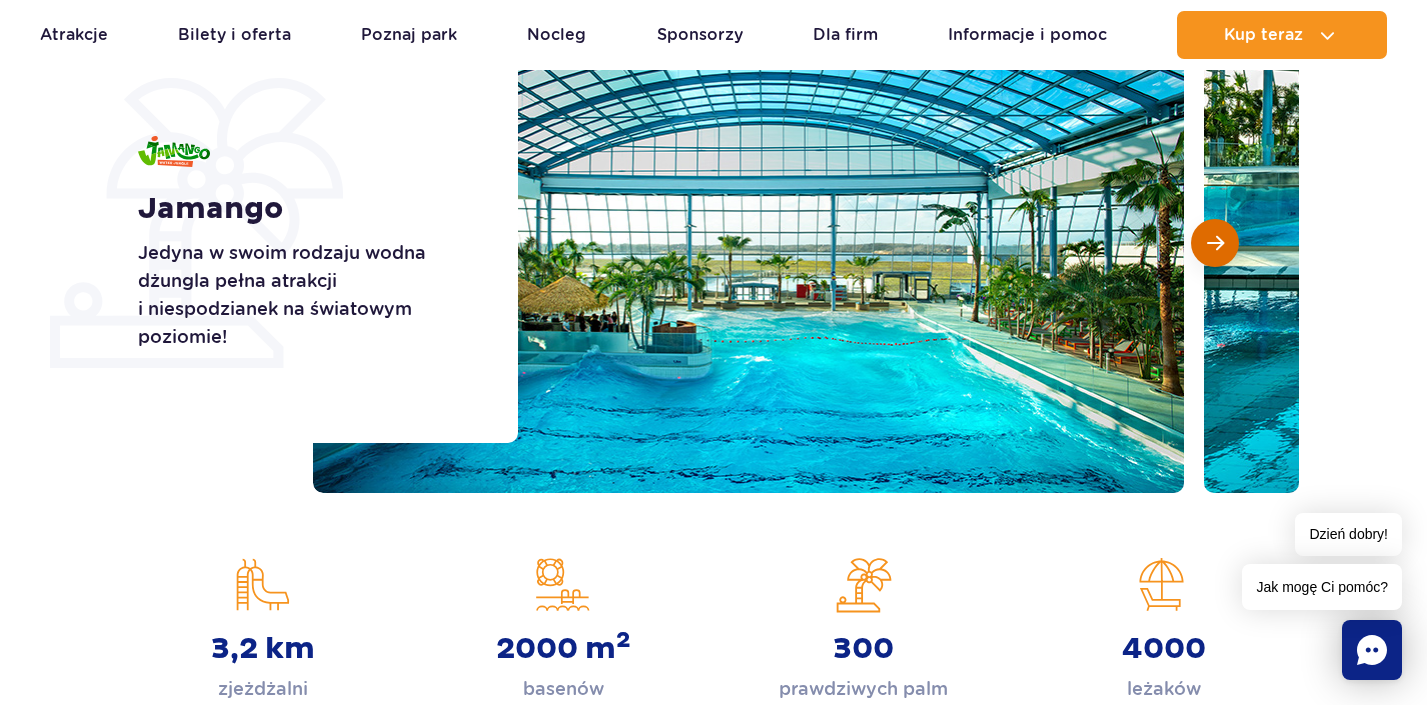 click at bounding box center [1215, 243] 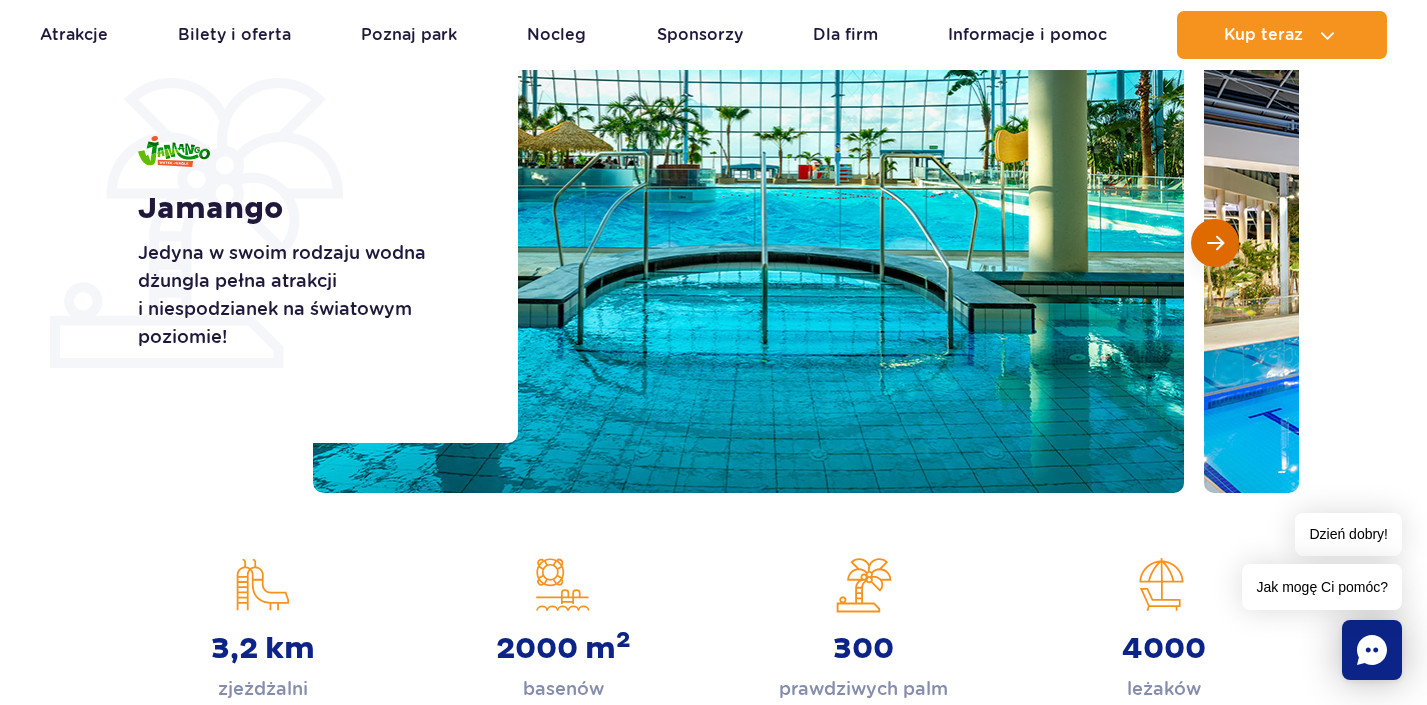 click at bounding box center (1215, 243) 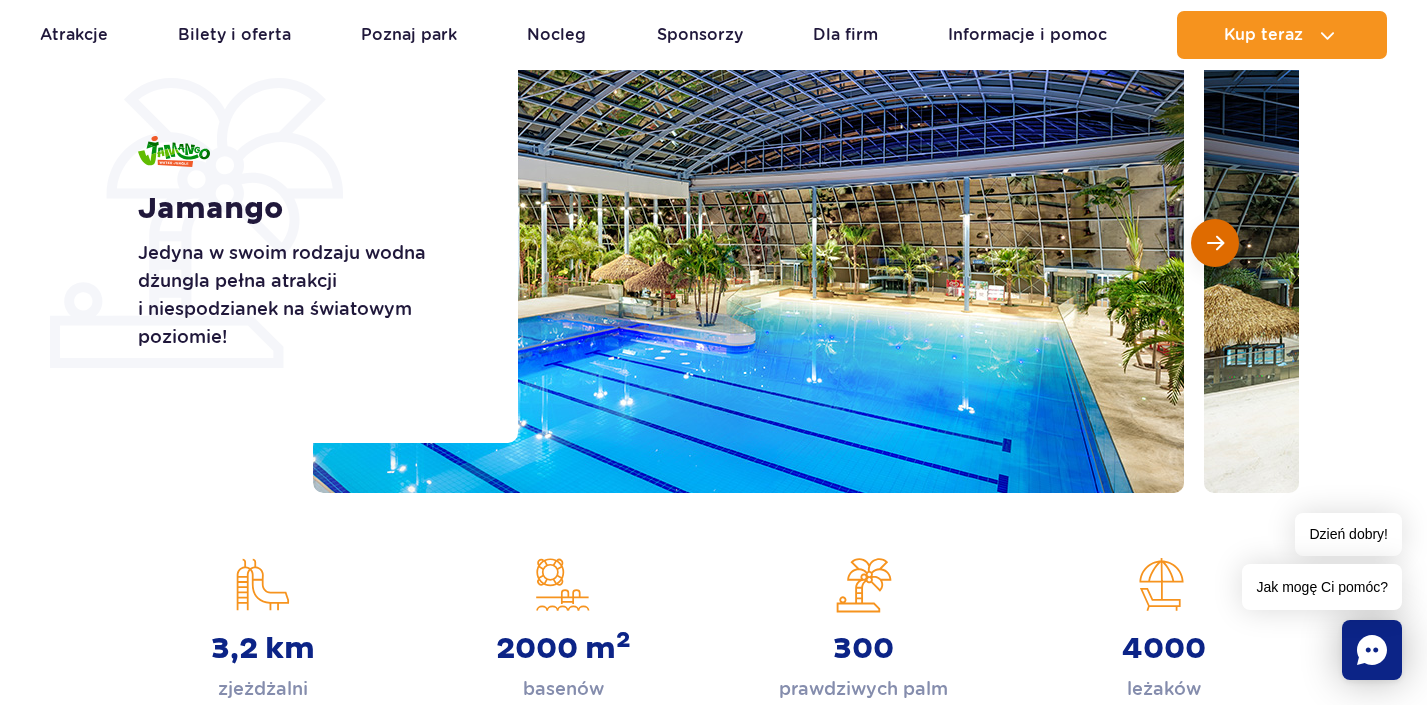 click at bounding box center [1215, 243] 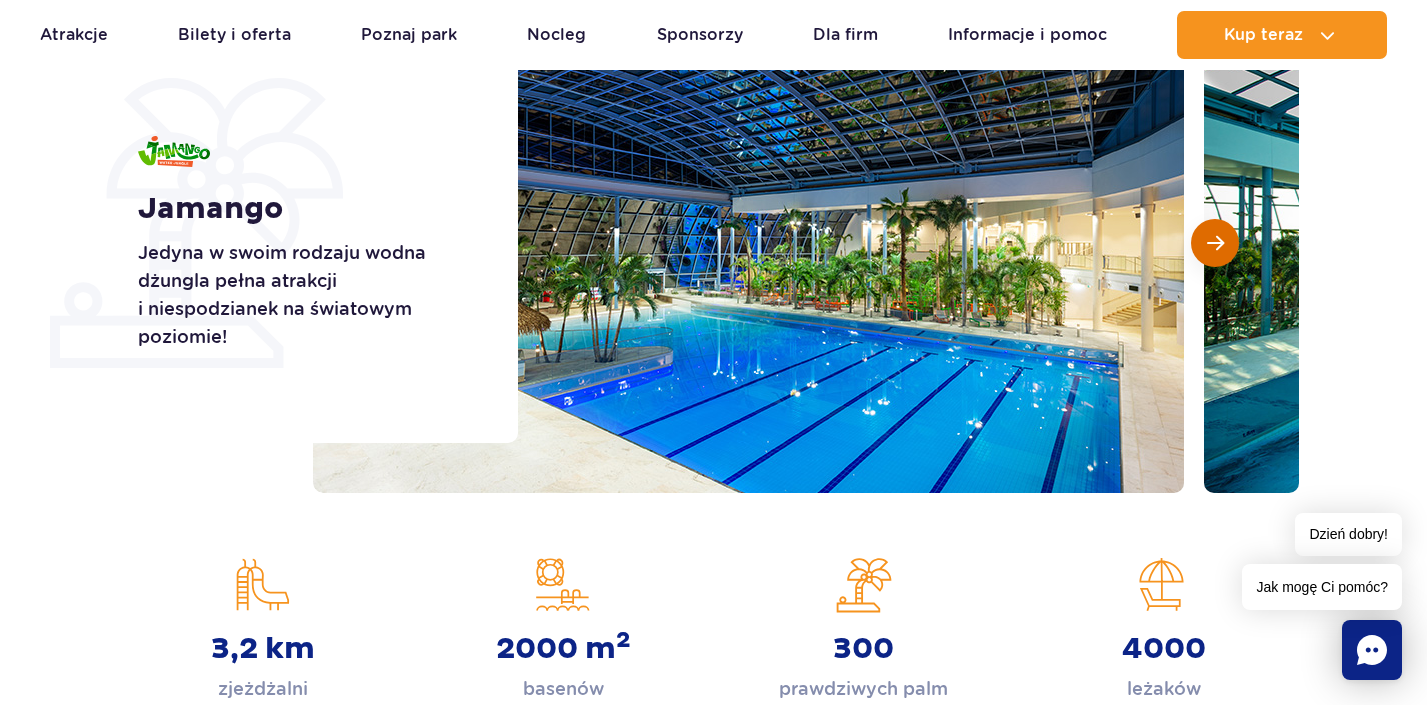 click at bounding box center [1215, 243] 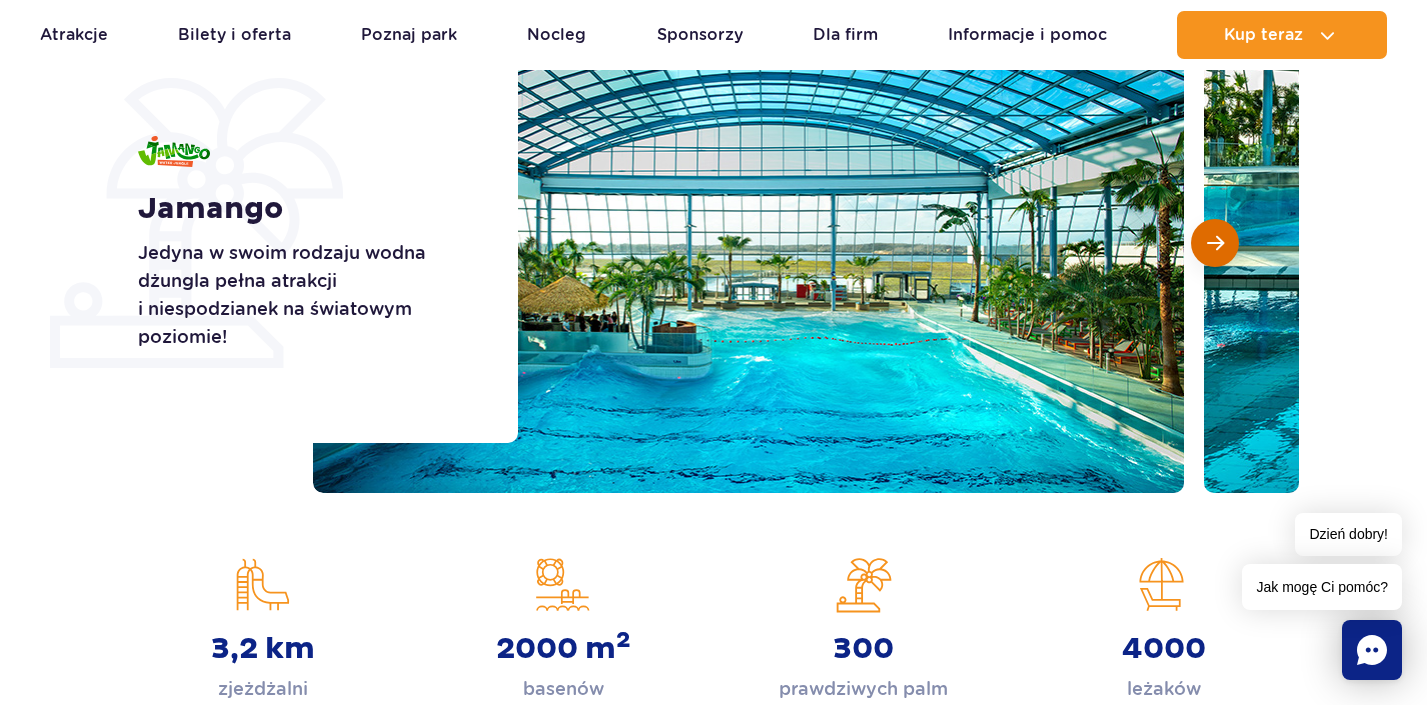 click at bounding box center (1215, 243) 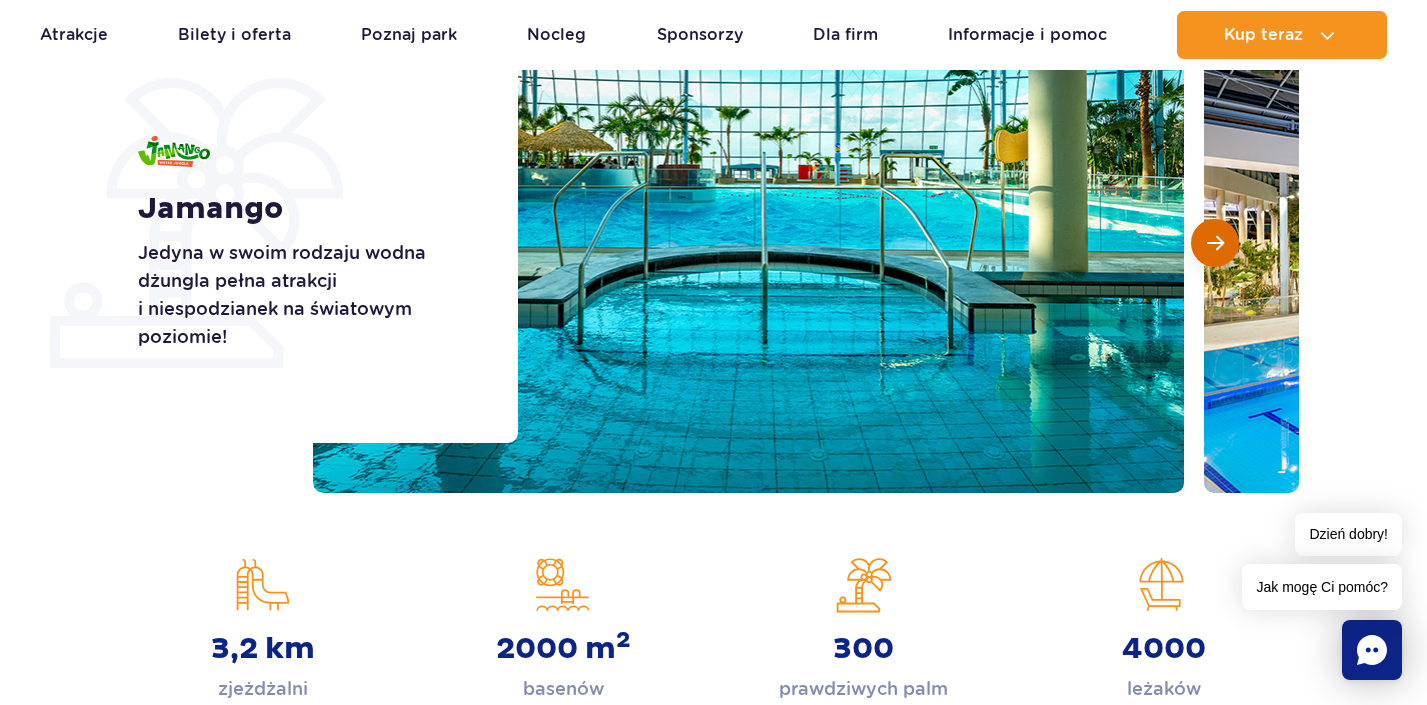click at bounding box center [1215, 243] 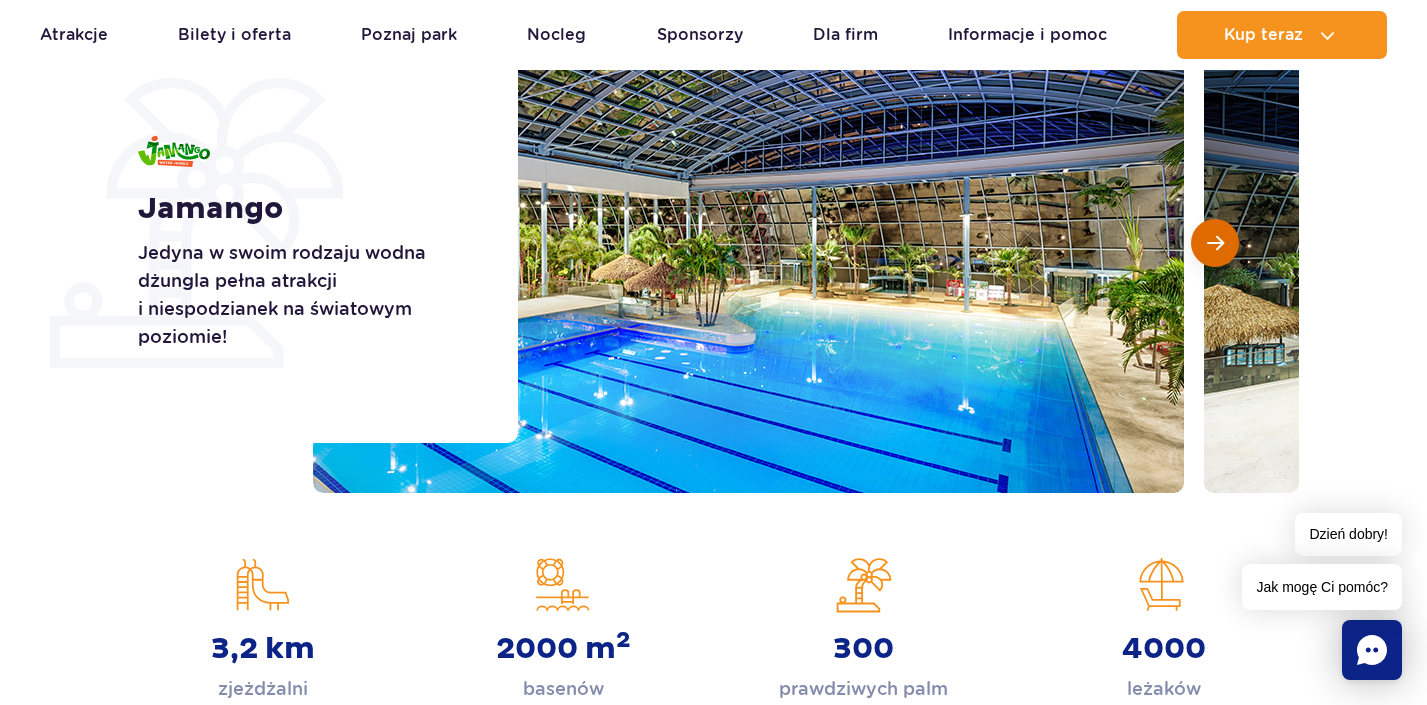 click at bounding box center (1215, 243) 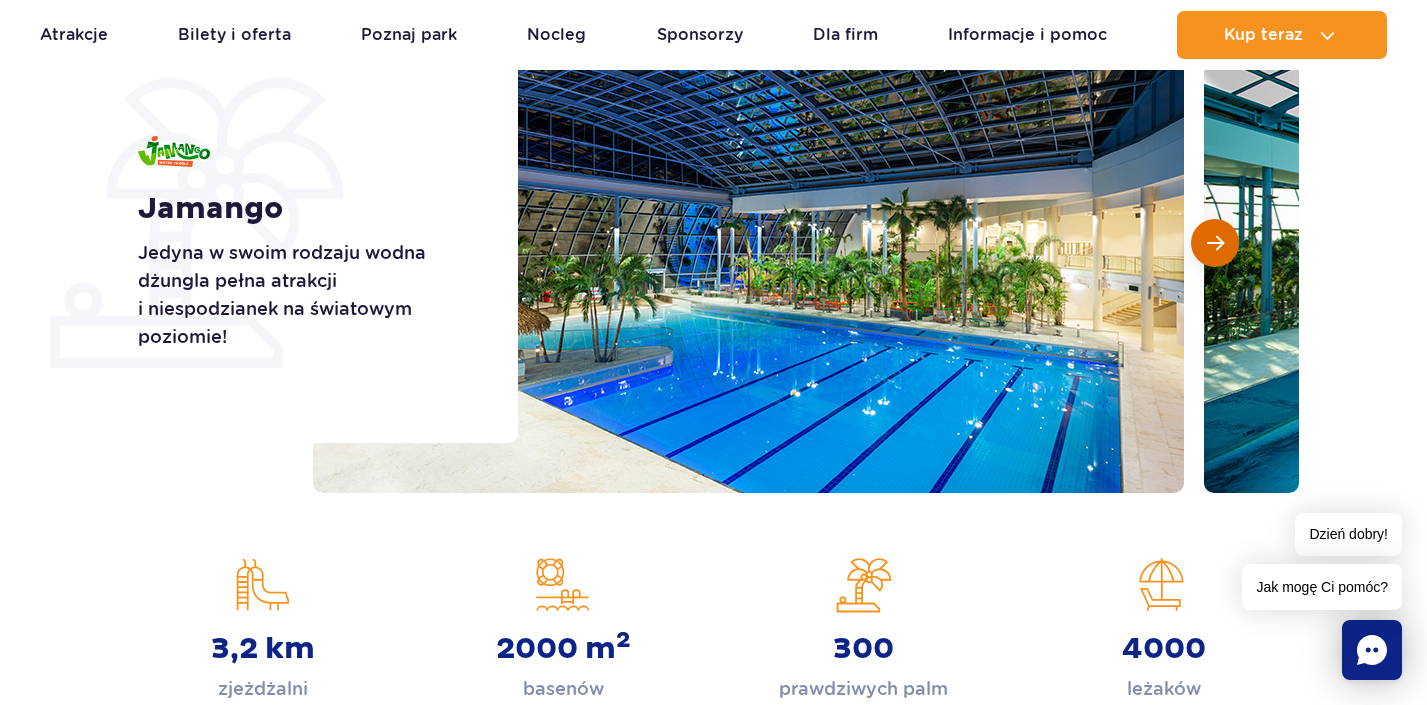 click at bounding box center (1215, 243) 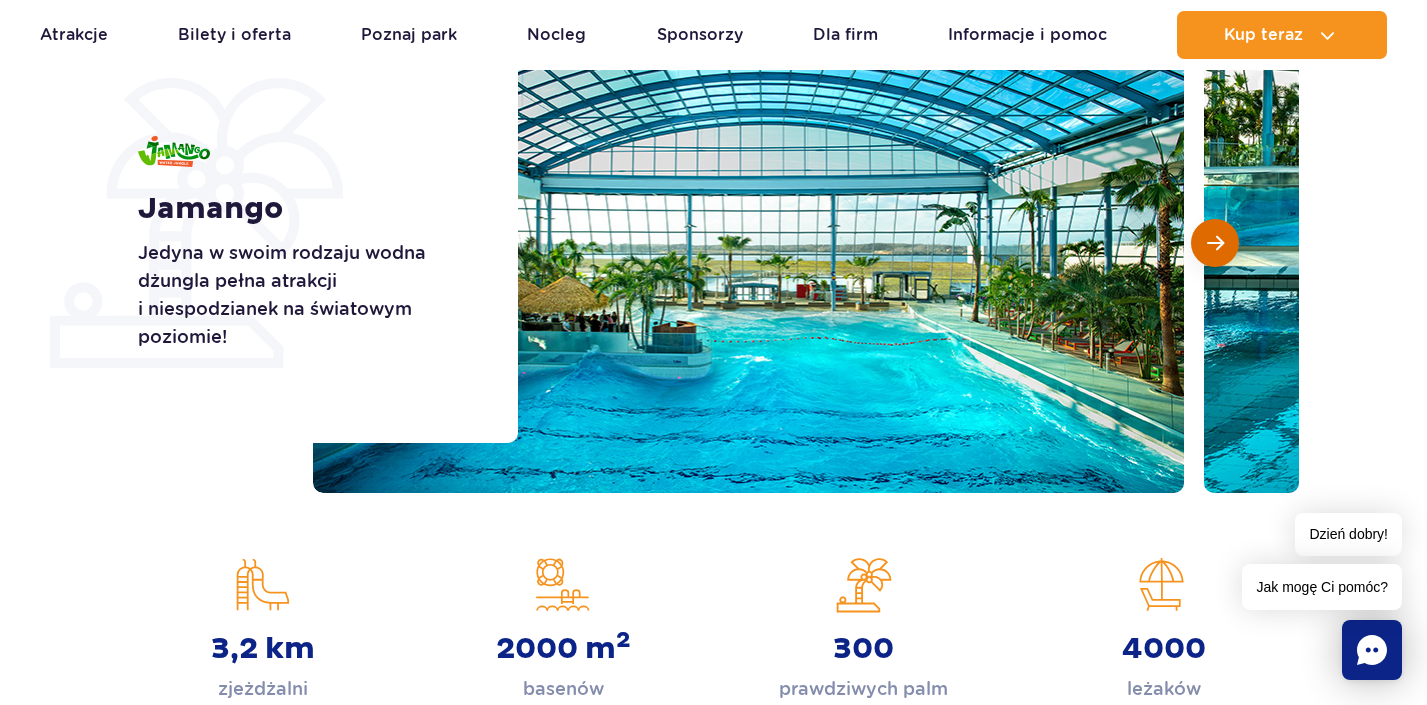 click at bounding box center [1215, 243] 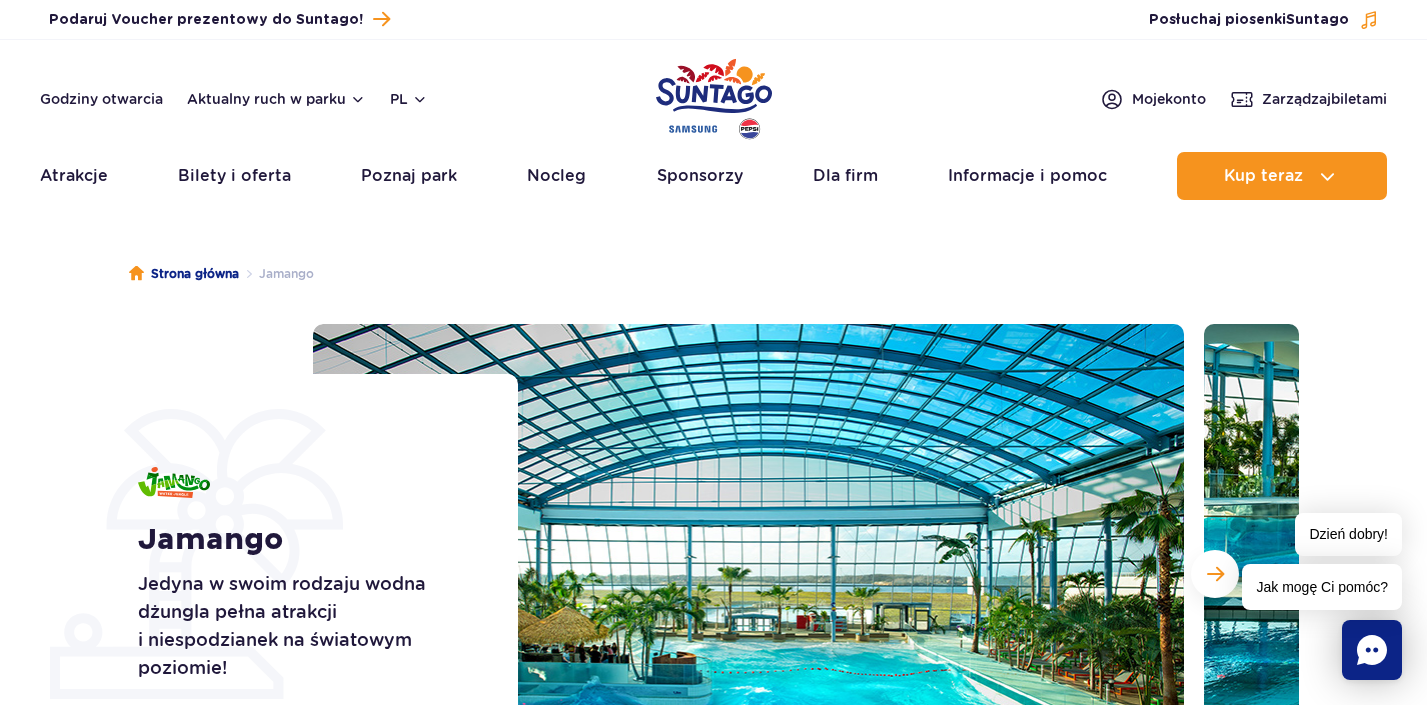 scroll, scrollTop: 0, scrollLeft: 0, axis: both 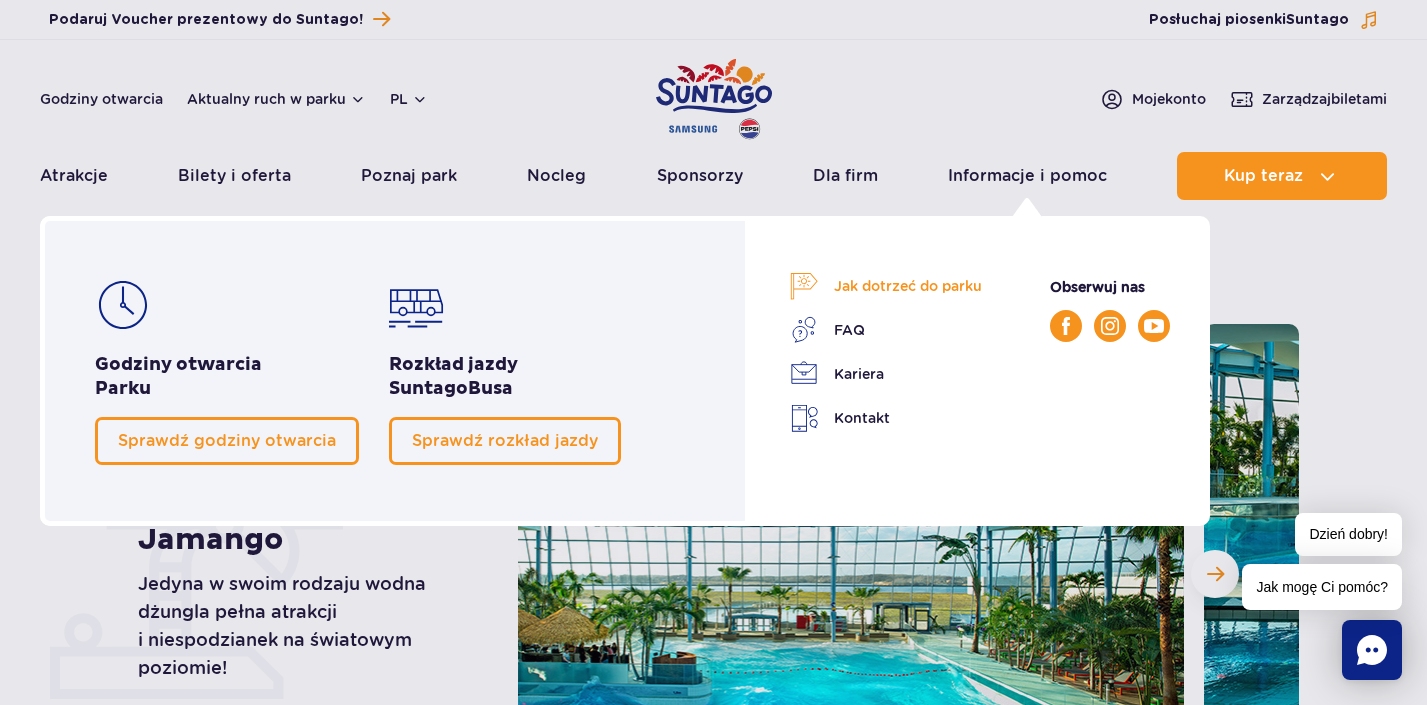 click on "Jak dotrzeć do parku" at bounding box center [886, 286] 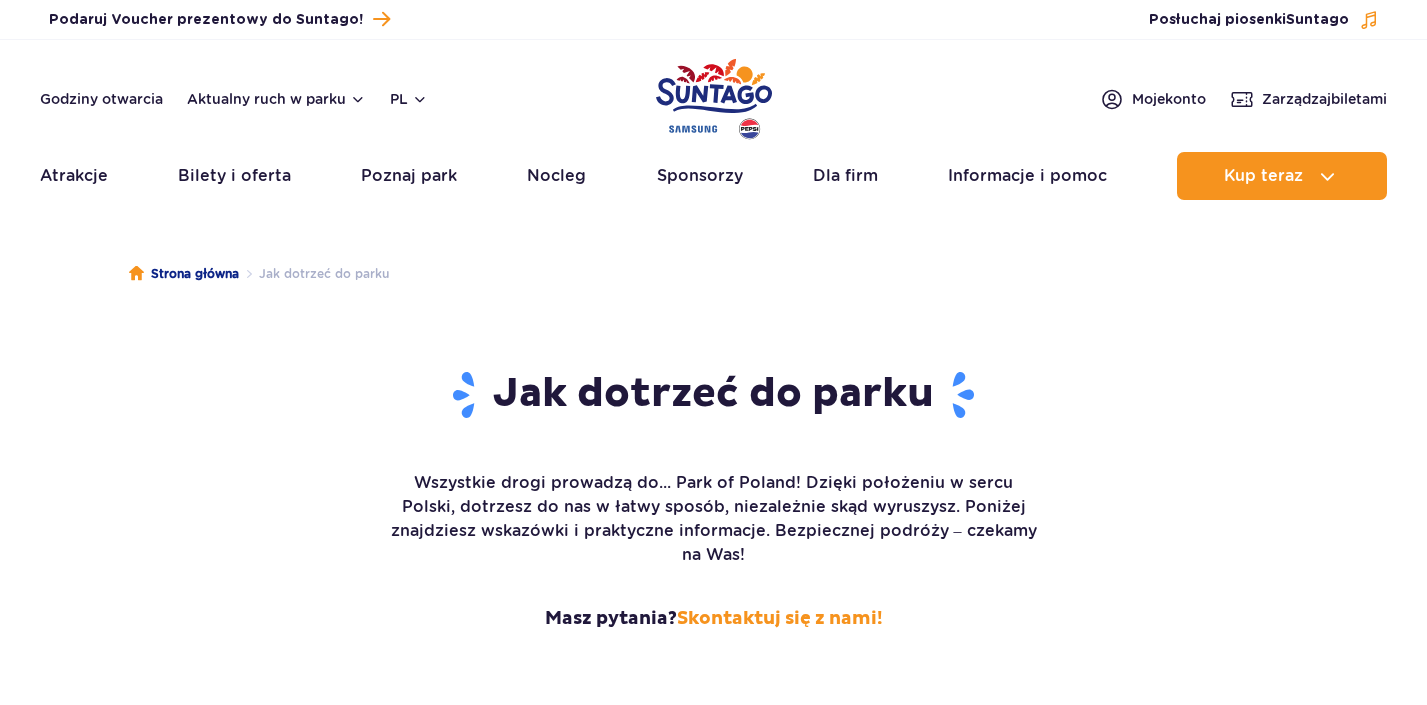 scroll, scrollTop: 0, scrollLeft: 0, axis: both 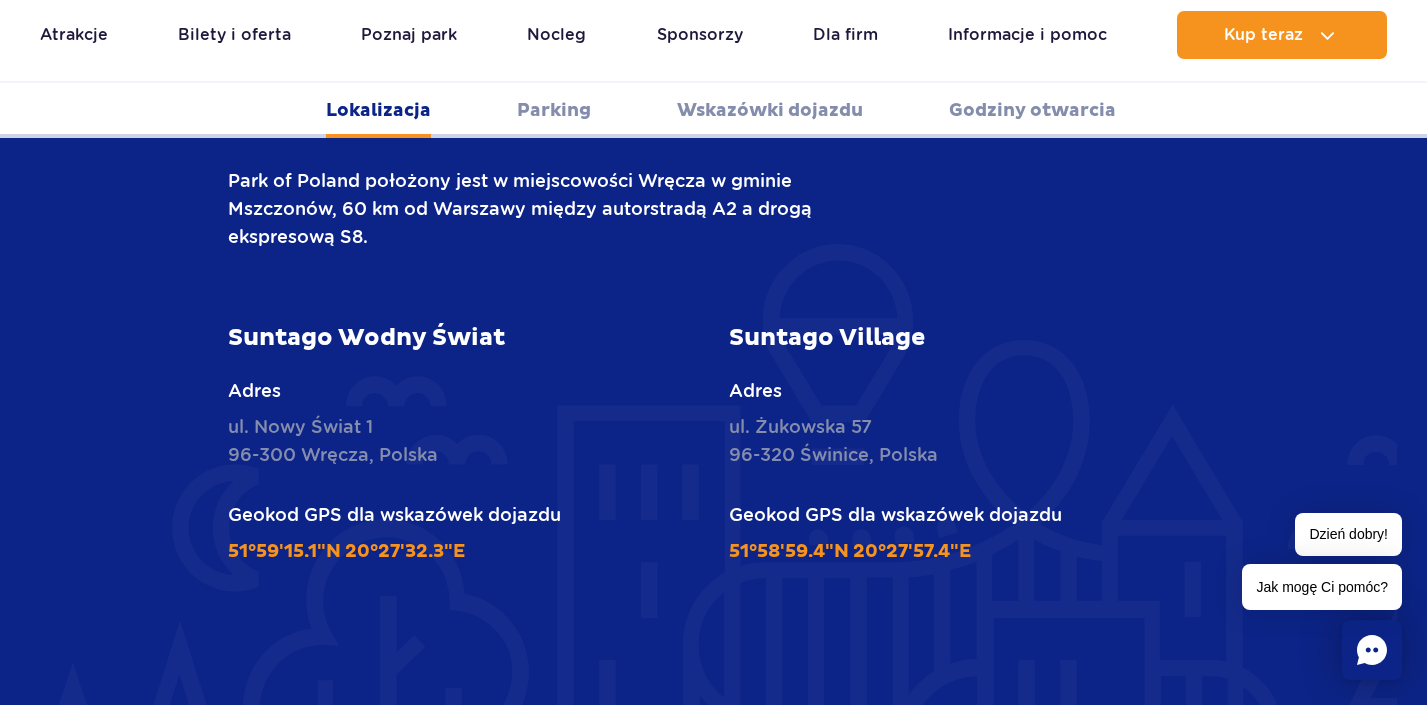click on "[STREET] [NUMBER]
[POSTAL_CODE] [COUNTRY]" at bounding box center [463, 441] 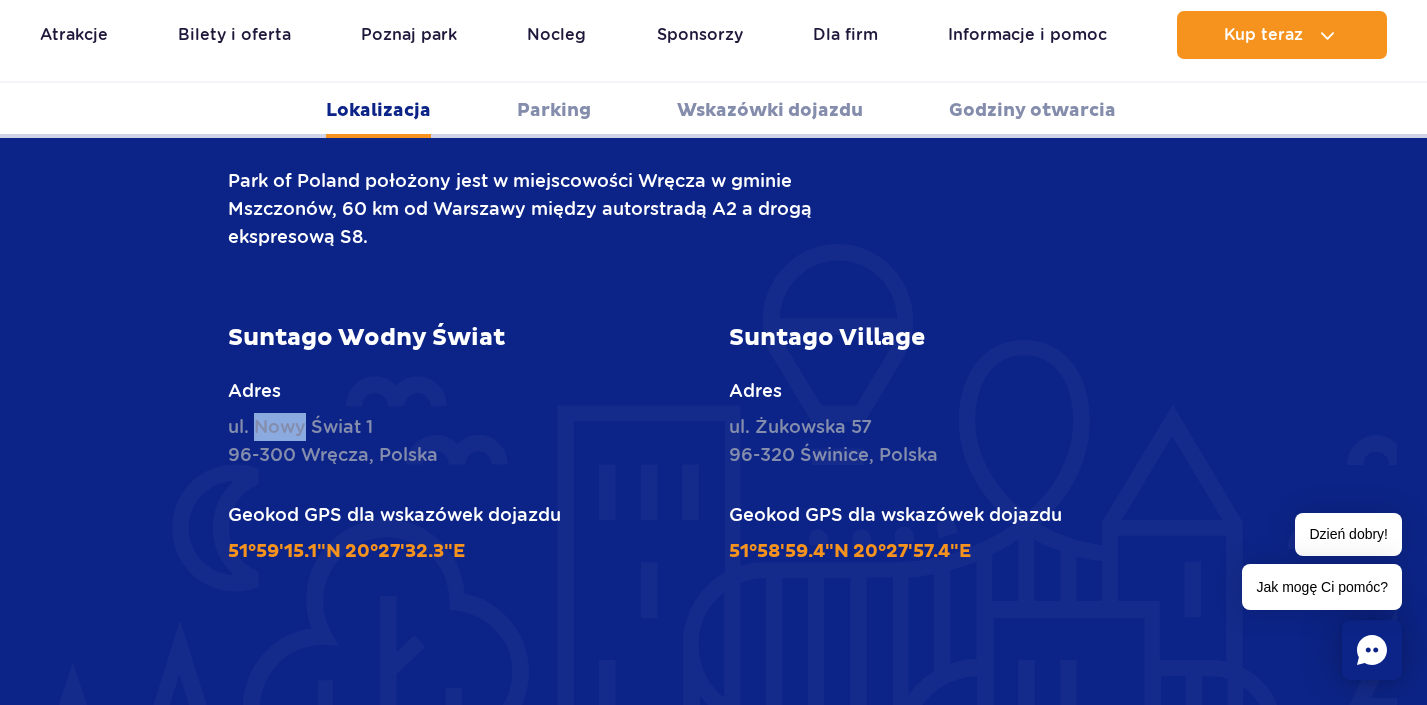 click on "[STREET] [NUMBER]
[POSTAL_CODE] [COUNTRY]" at bounding box center (463, 441) 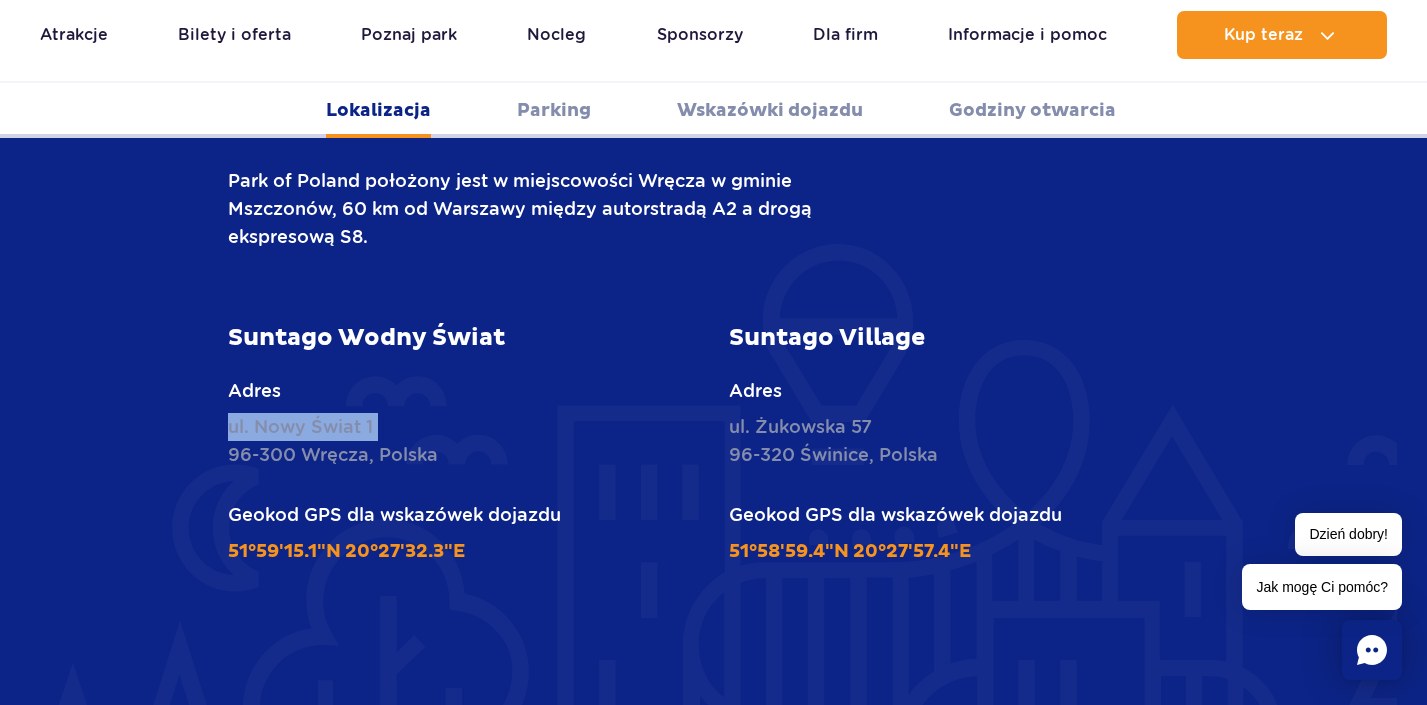 click on "[STREET] [NUMBER]
[POSTAL_CODE] [COUNTRY]" at bounding box center (463, 441) 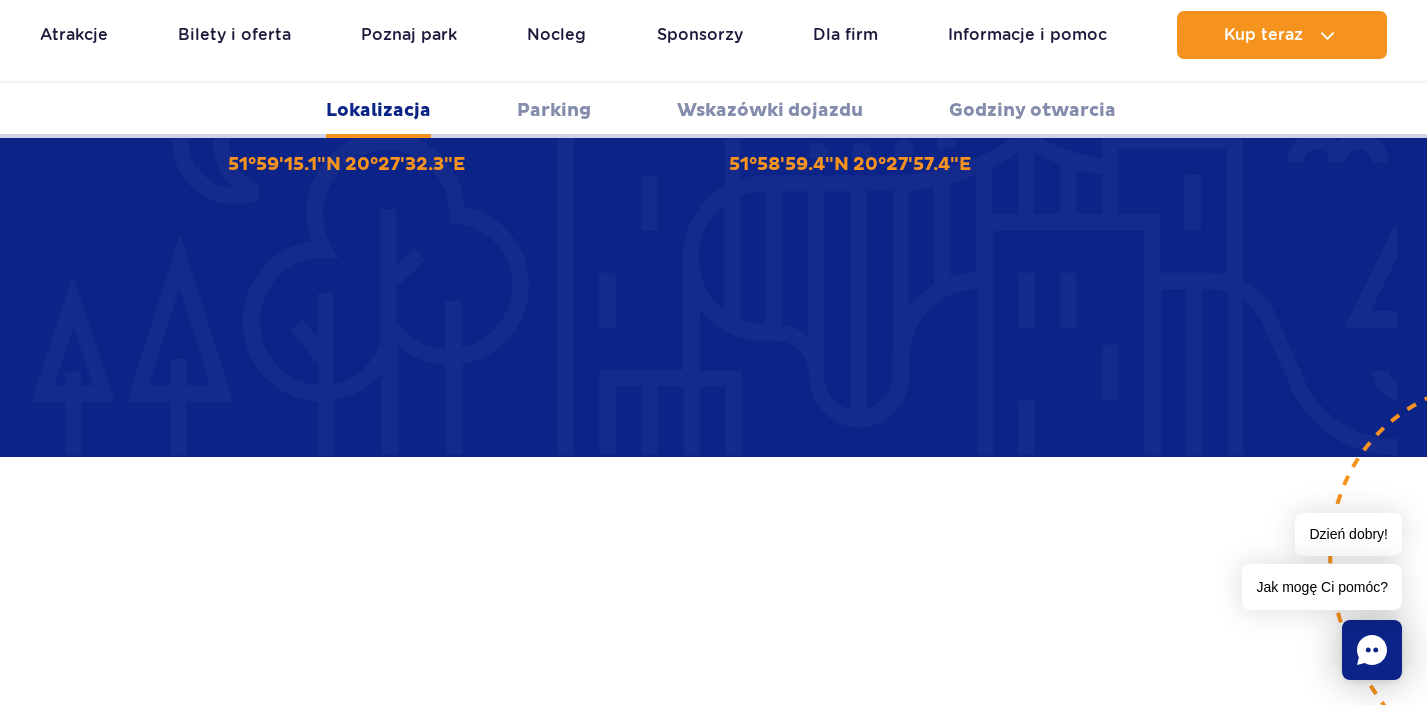 scroll, scrollTop: 1187, scrollLeft: 0, axis: vertical 